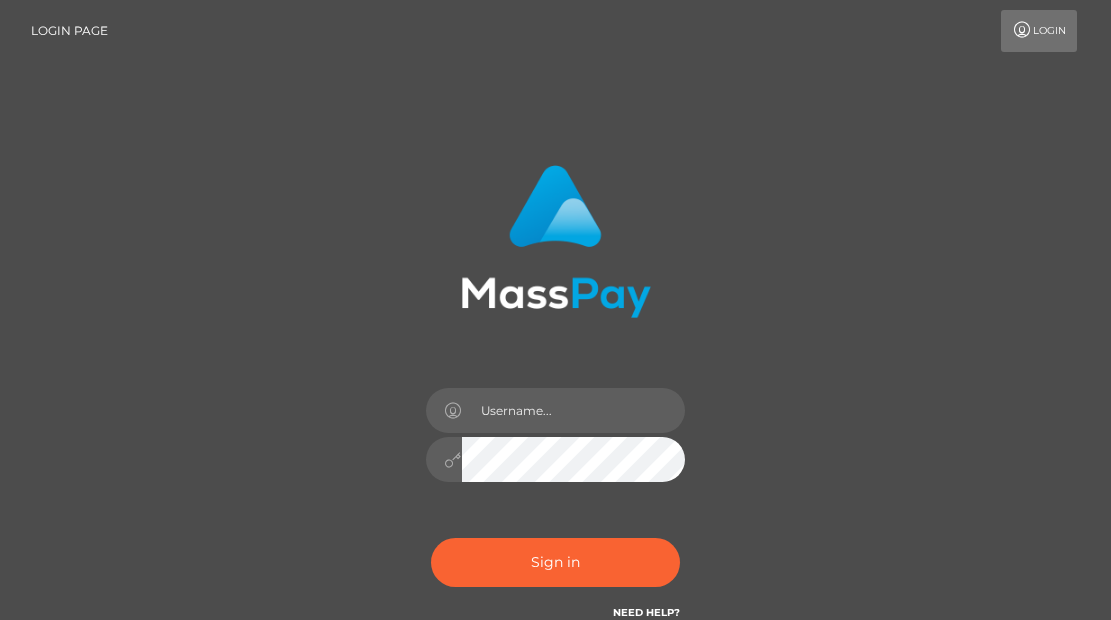 scroll, scrollTop: 0, scrollLeft: 0, axis: both 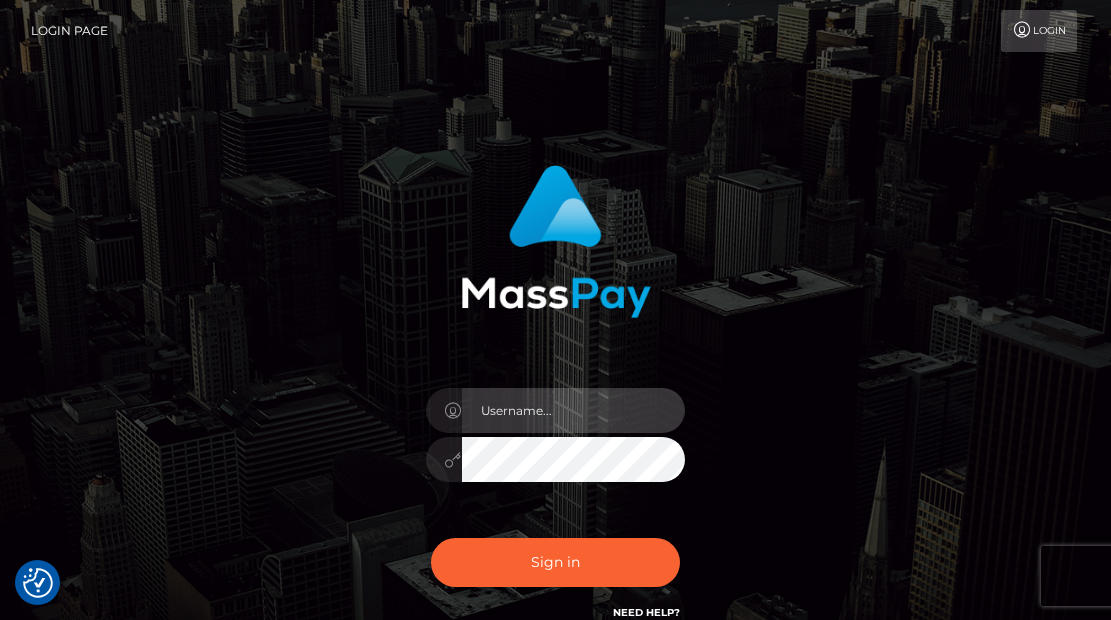 click at bounding box center [574, 410] 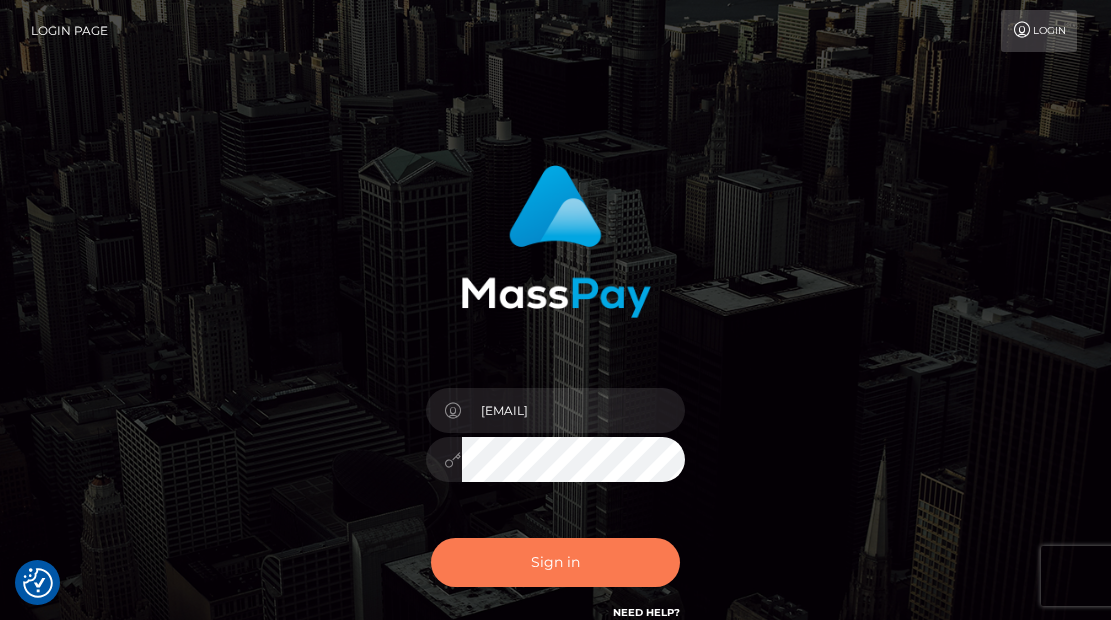 click on "Sign in" at bounding box center (556, 562) 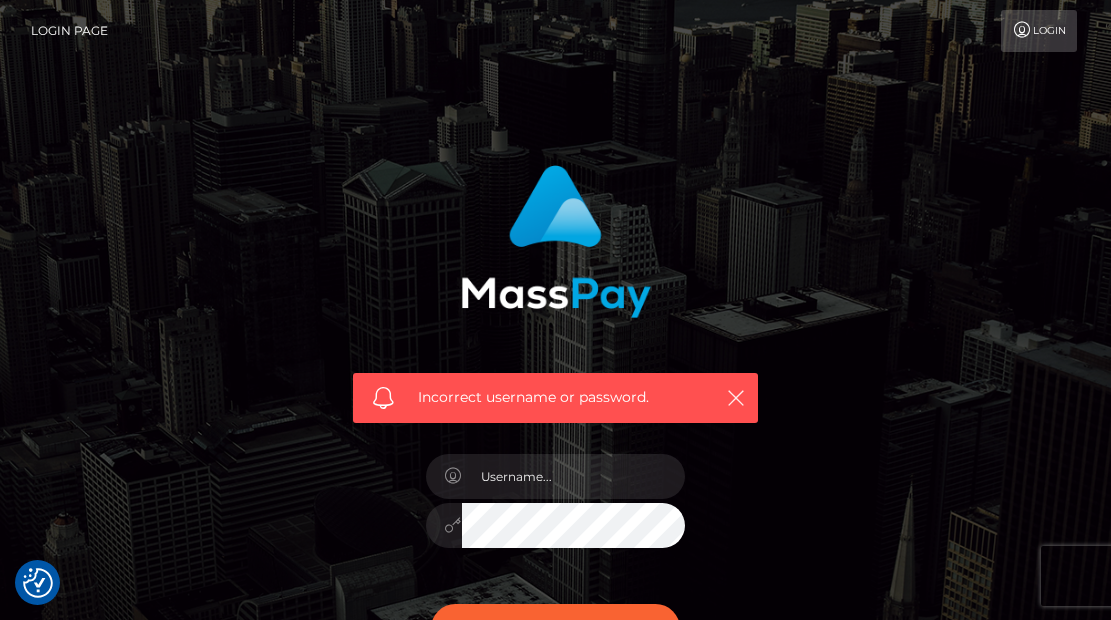 scroll, scrollTop: 200, scrollLeft: 0, axis: vertical 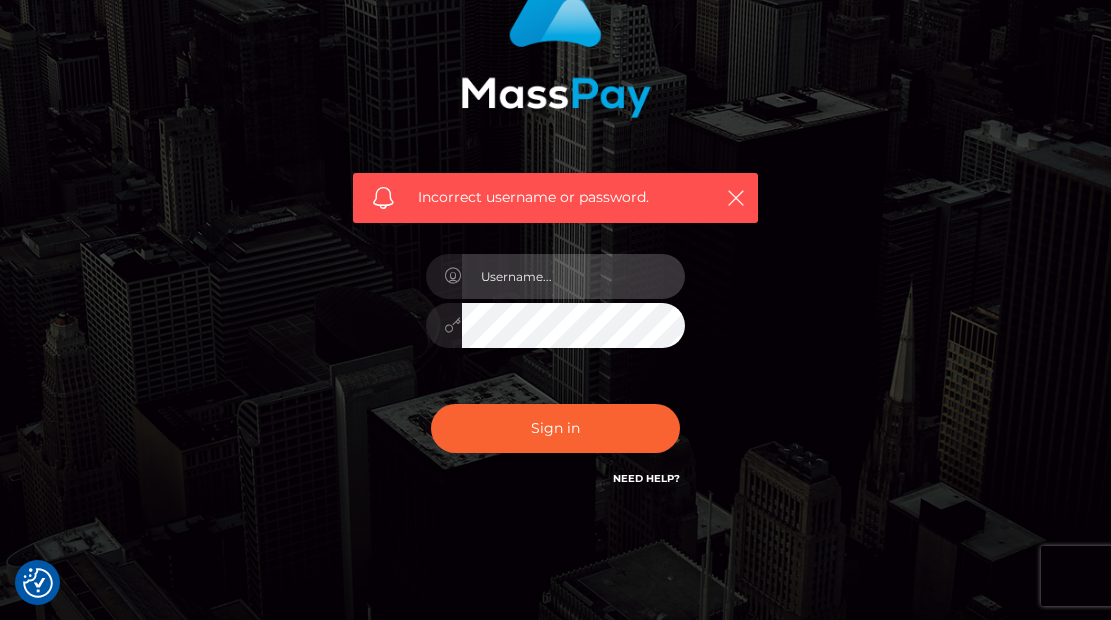 click at bounding box center [574, 276] 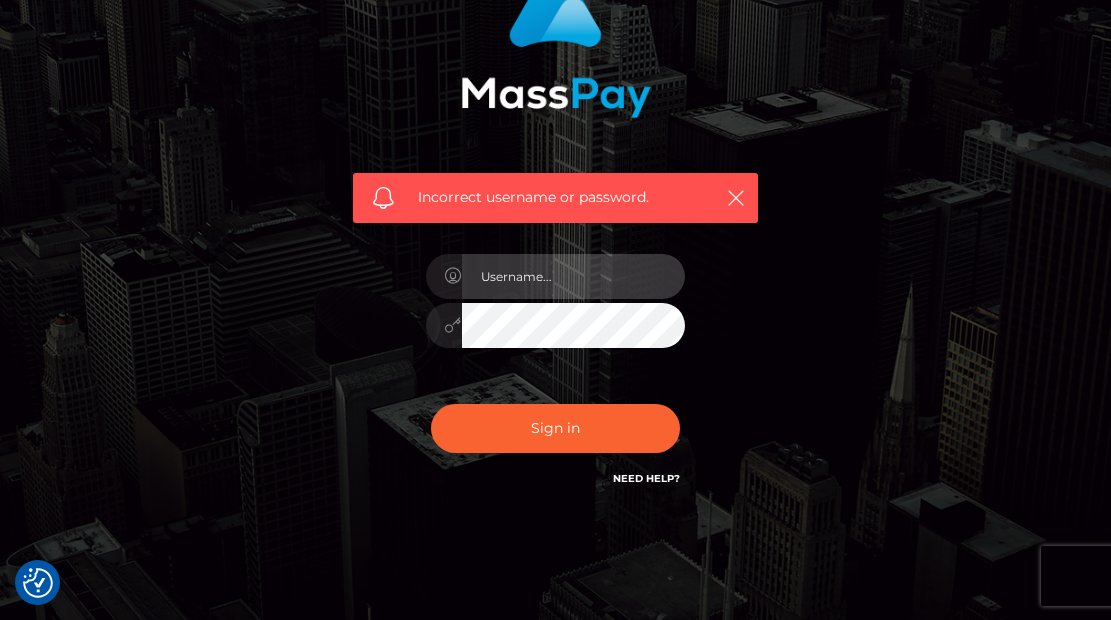 type on "genyyounes@ymail.com" 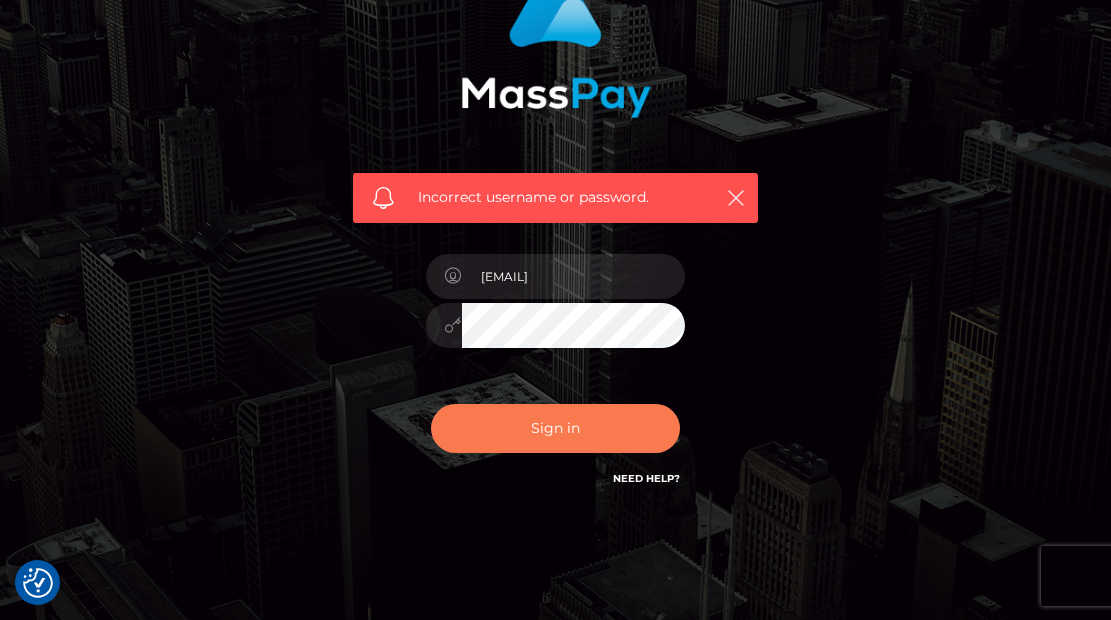 click on "Sign in" at bounding box center [556, 428] 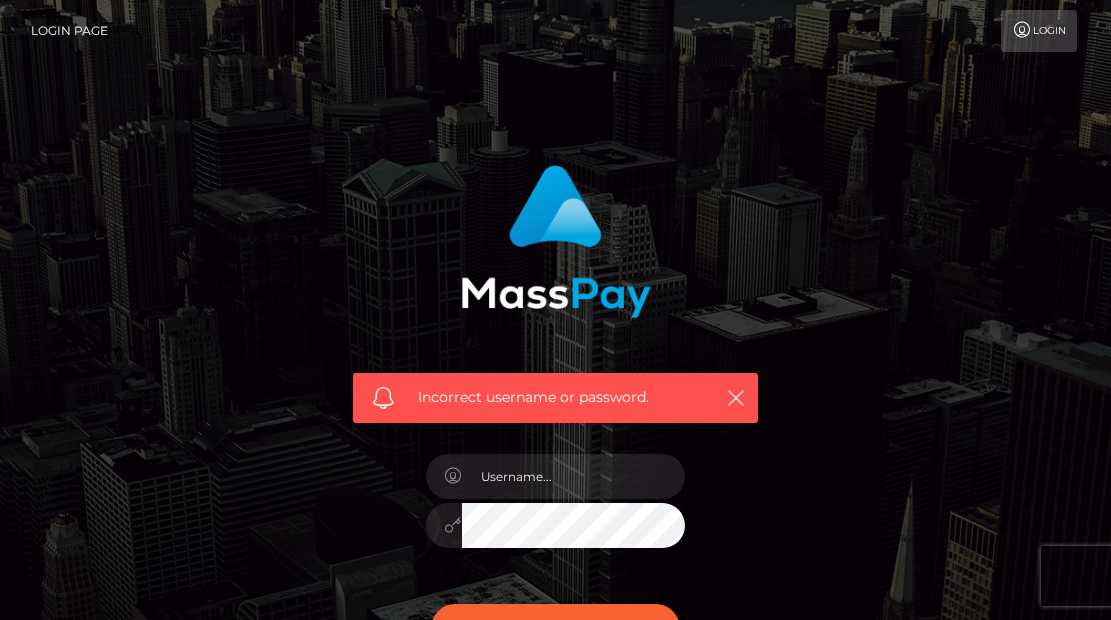 scroll, scrollTop: 0, scrollLeft: 0, axis: both 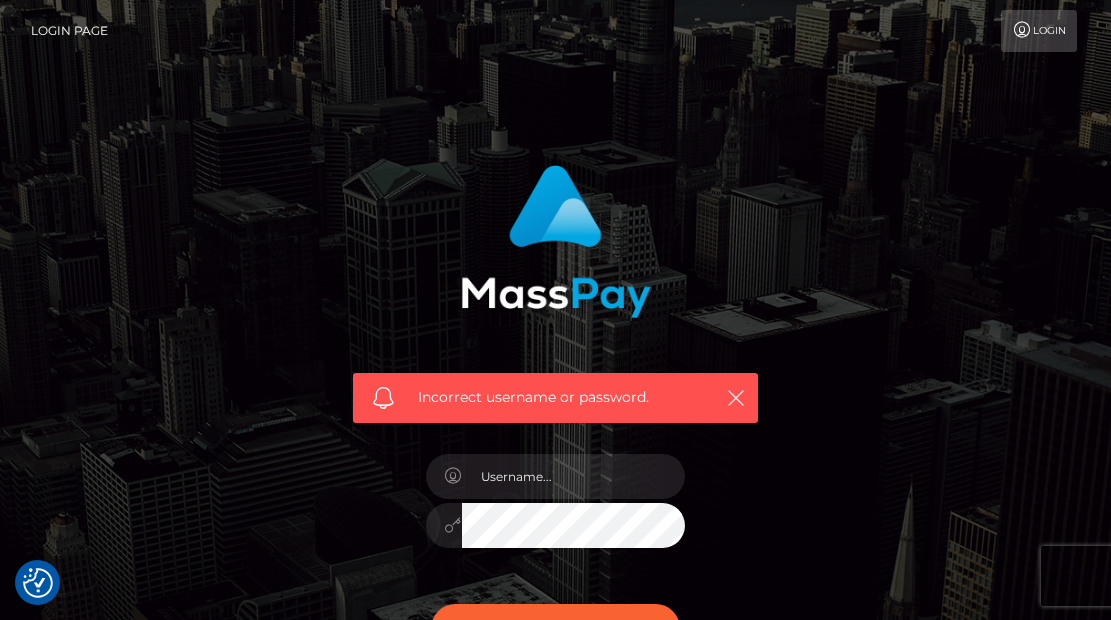 click on "Login" at bounding box center [1039, 31] 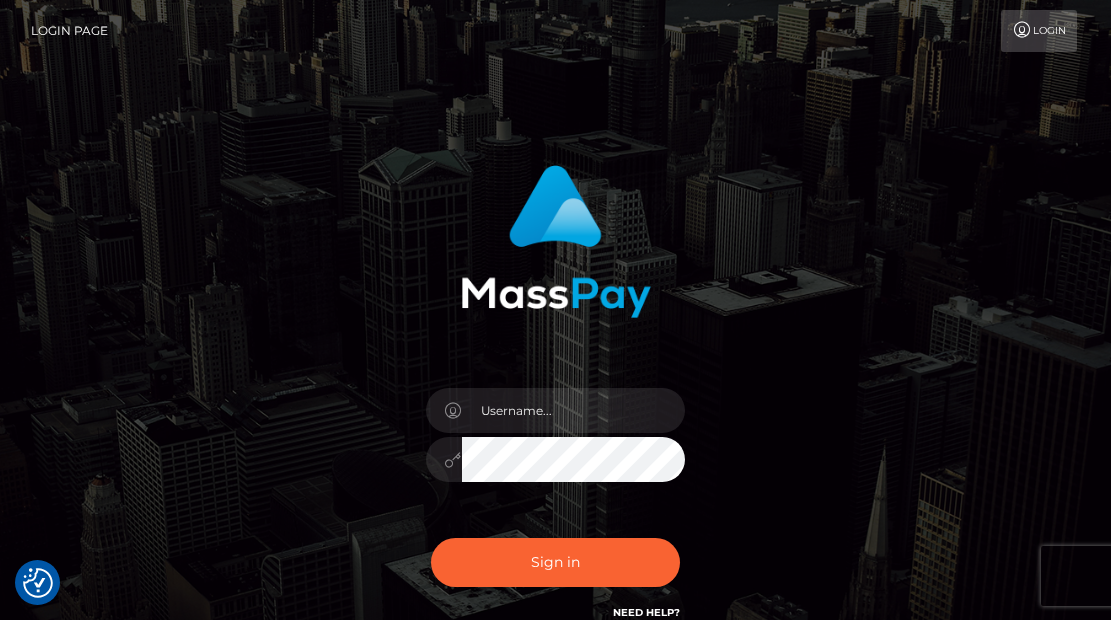 scroll, scrollTop: 0, scrollLeft: 0, axis: both 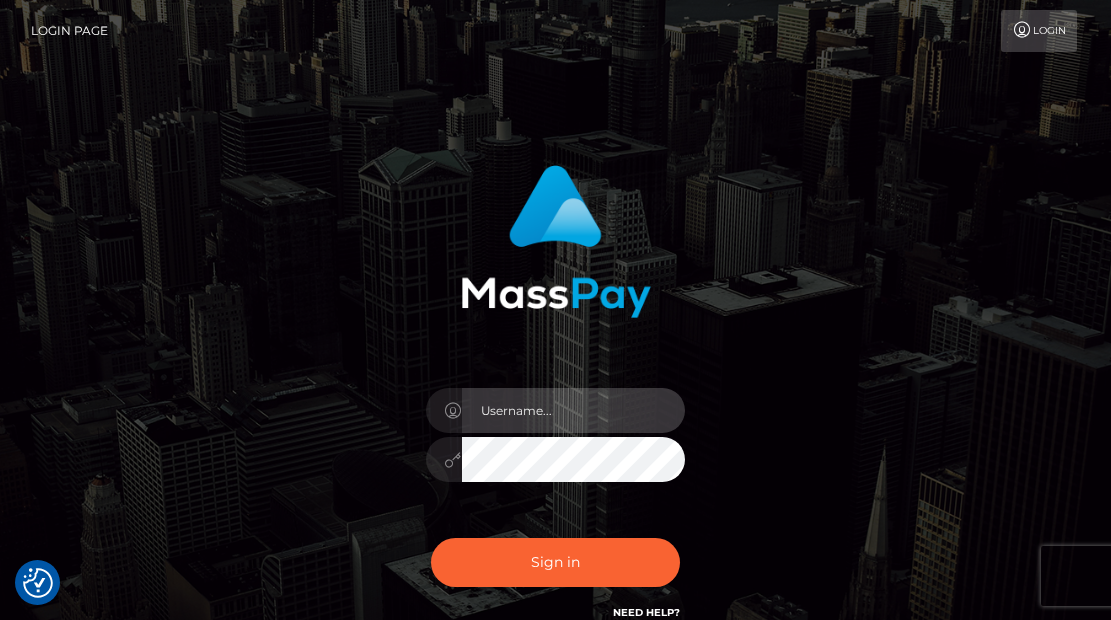 click at bounding box center [574, 410] 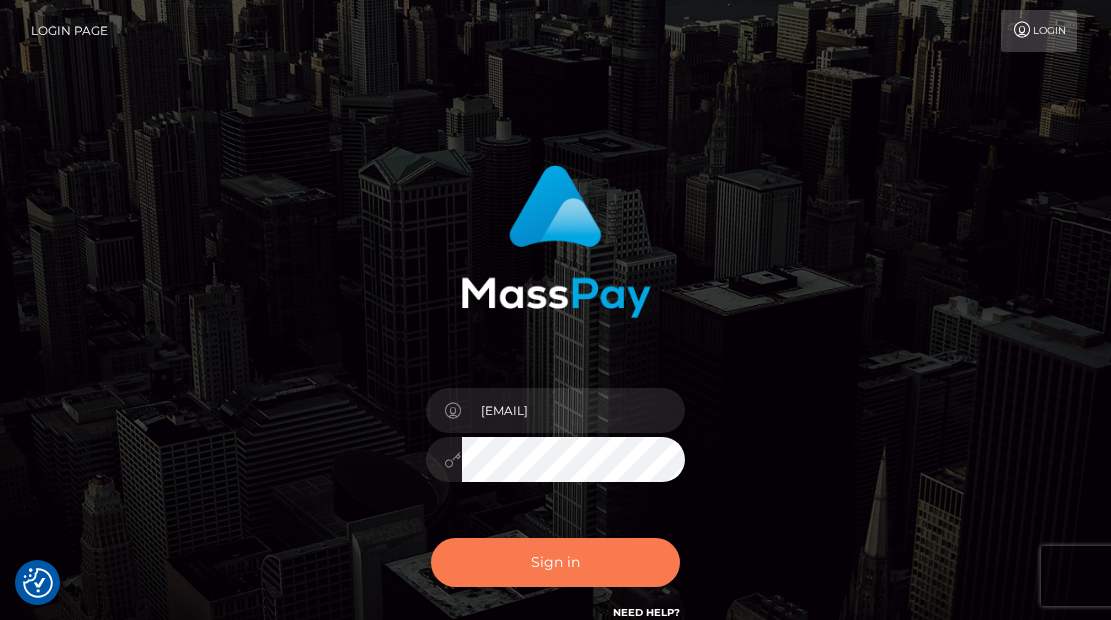 click on "Sign in" at bounding box center (556, 562) 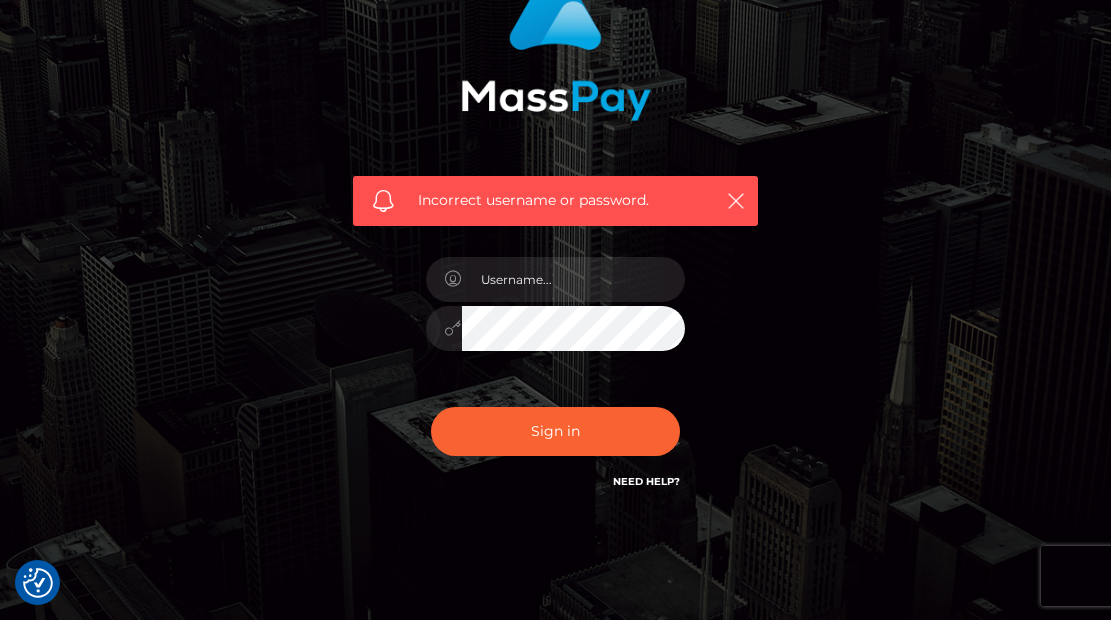 scroll, scrollTop: 200, scrollLeft: 0, axis: vertical 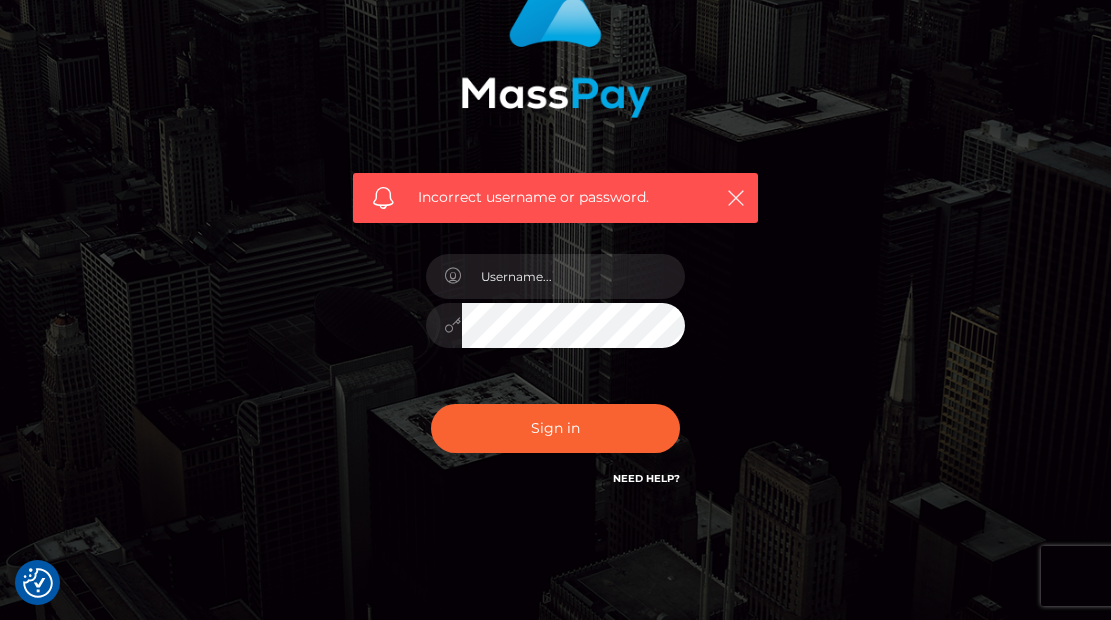 click on "Need
Help?" at bounding box center [646, 478] 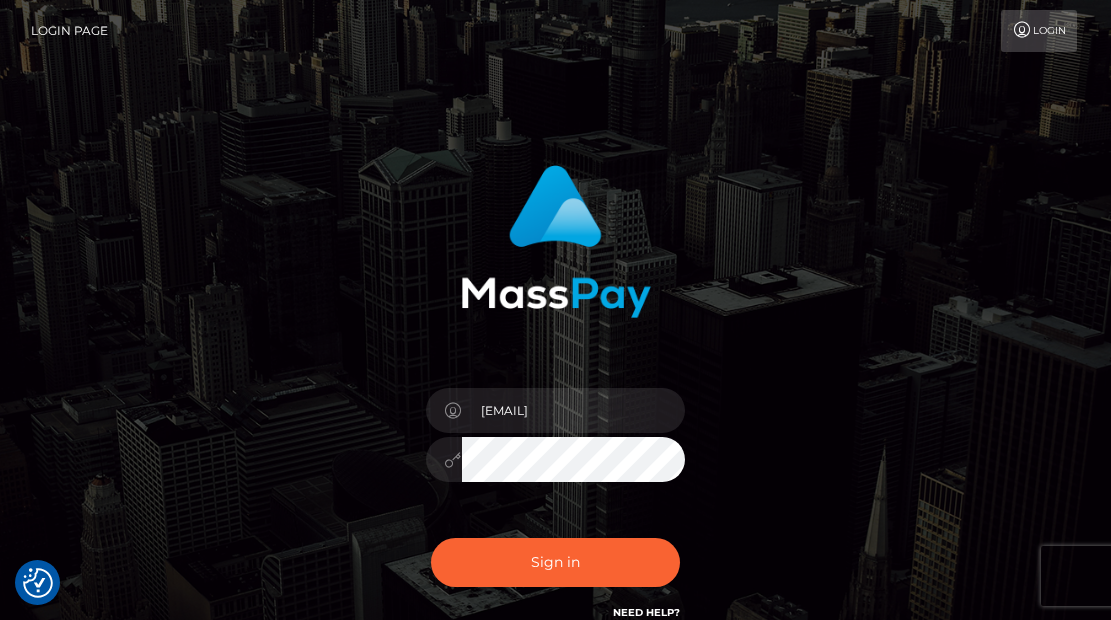 scroll, scrollTop: 0, scrollLeft: 0, axis: both 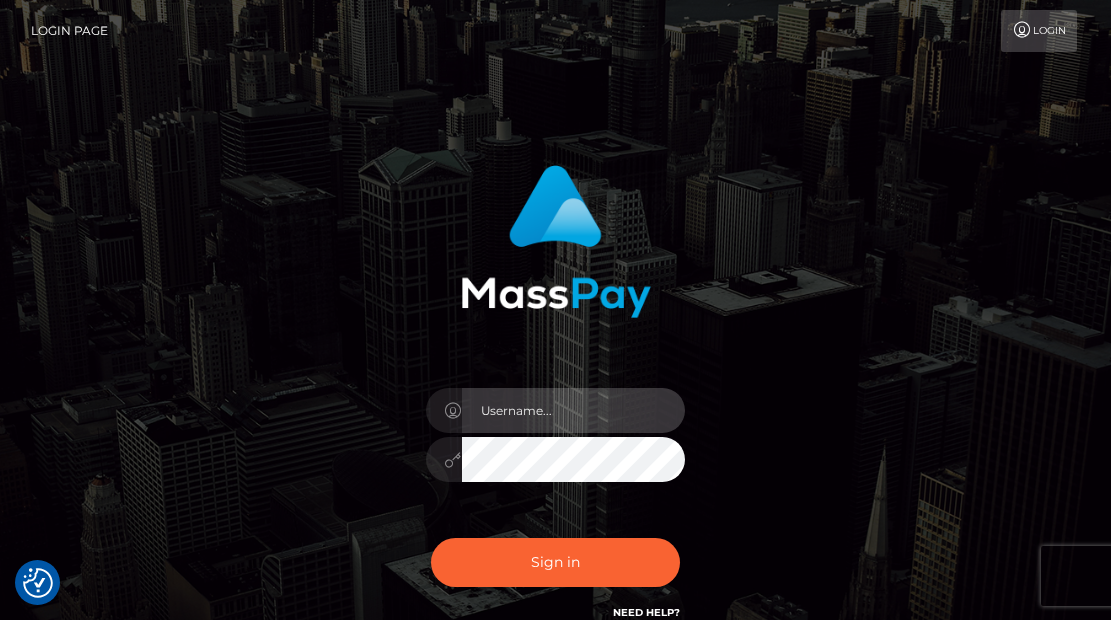 click at bounding box center (574, 410) 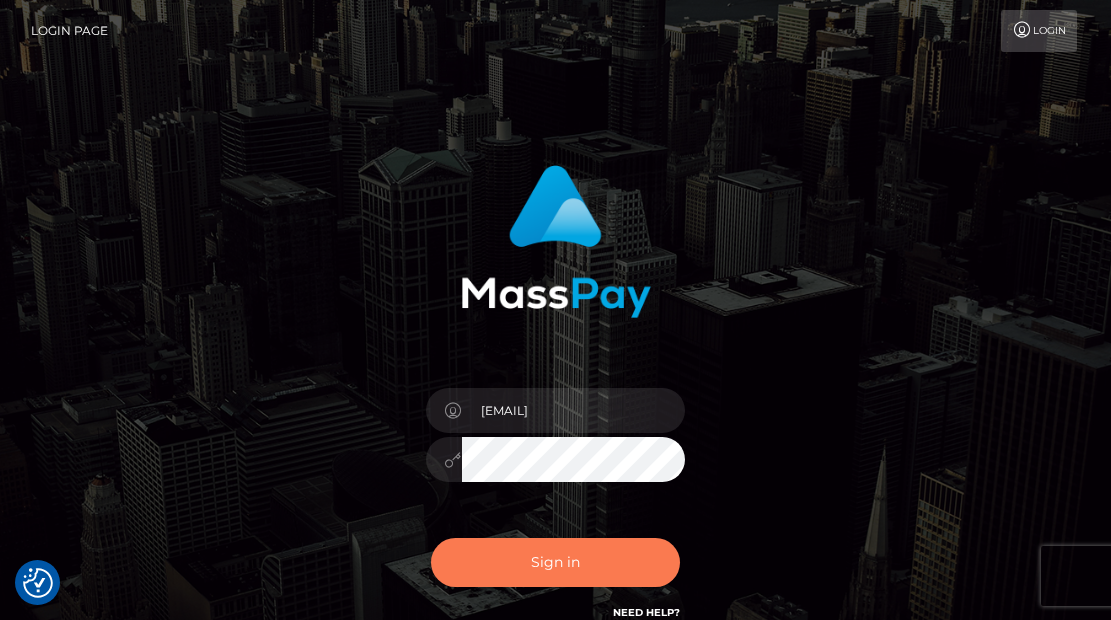 click on "Sign in" at bounding box center [556, 562] 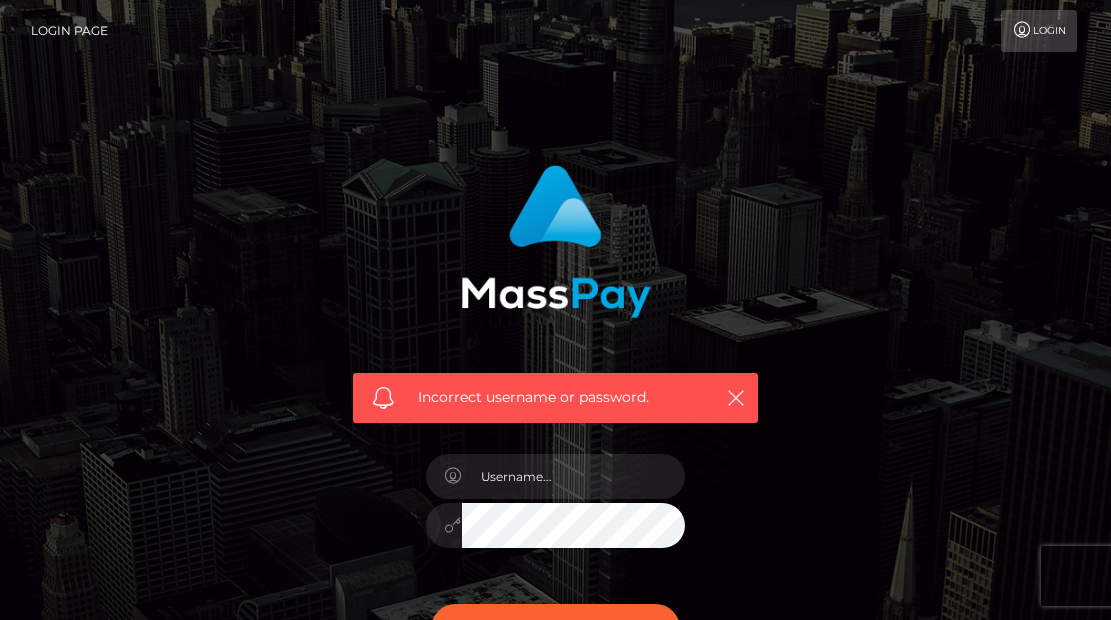 scroll, scrollTop: 0, scrollLeft: 0, axis: both 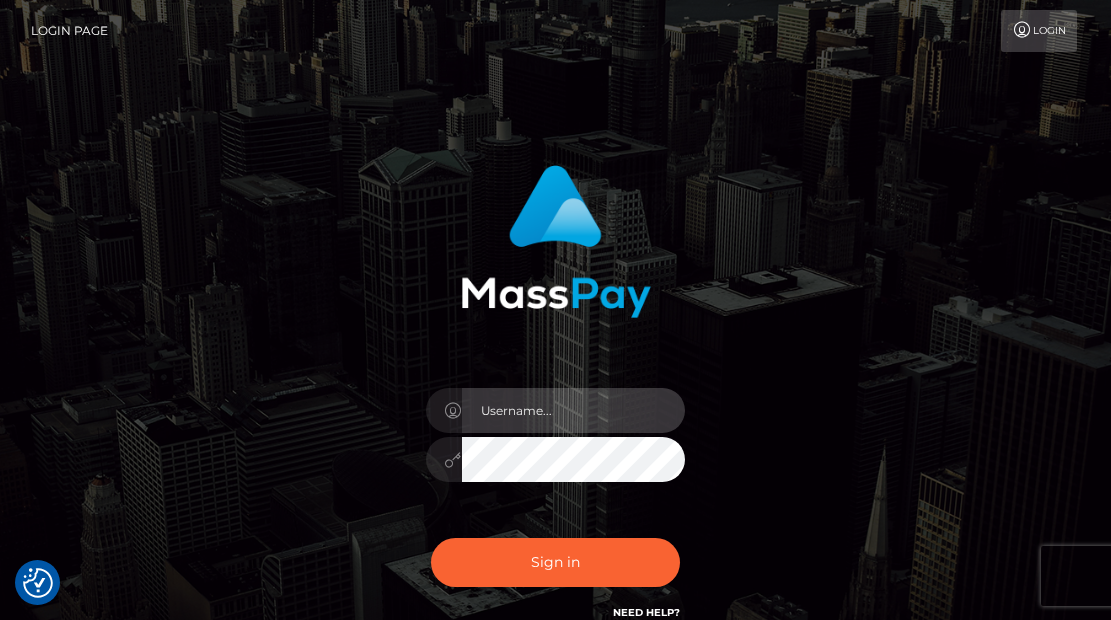 click at bounding box center [574, 410] 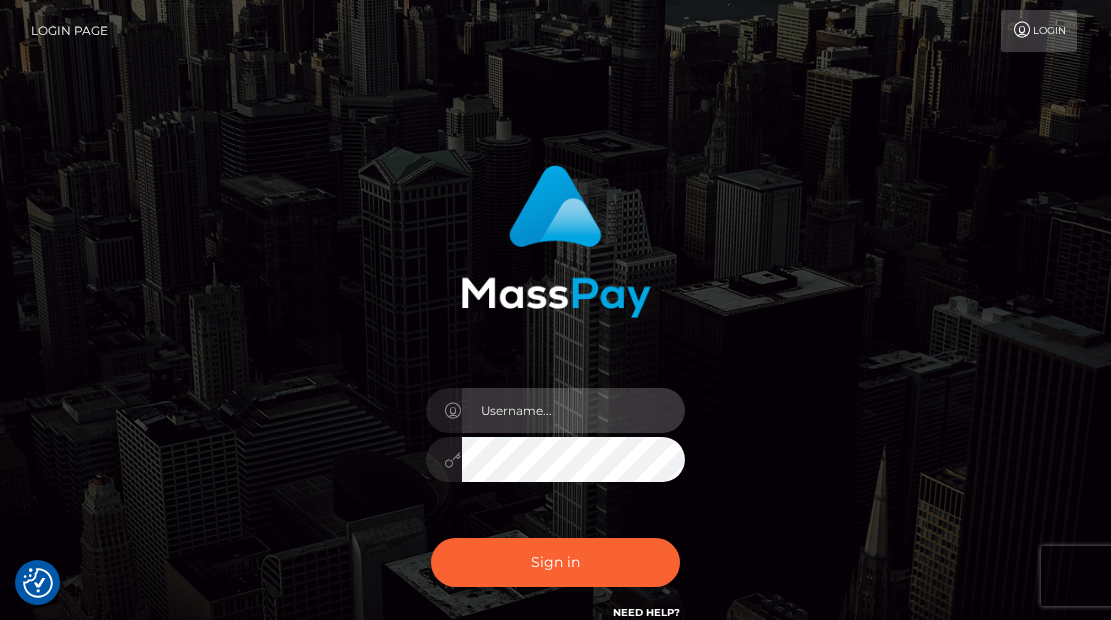 click at bounding box center (574, 410) 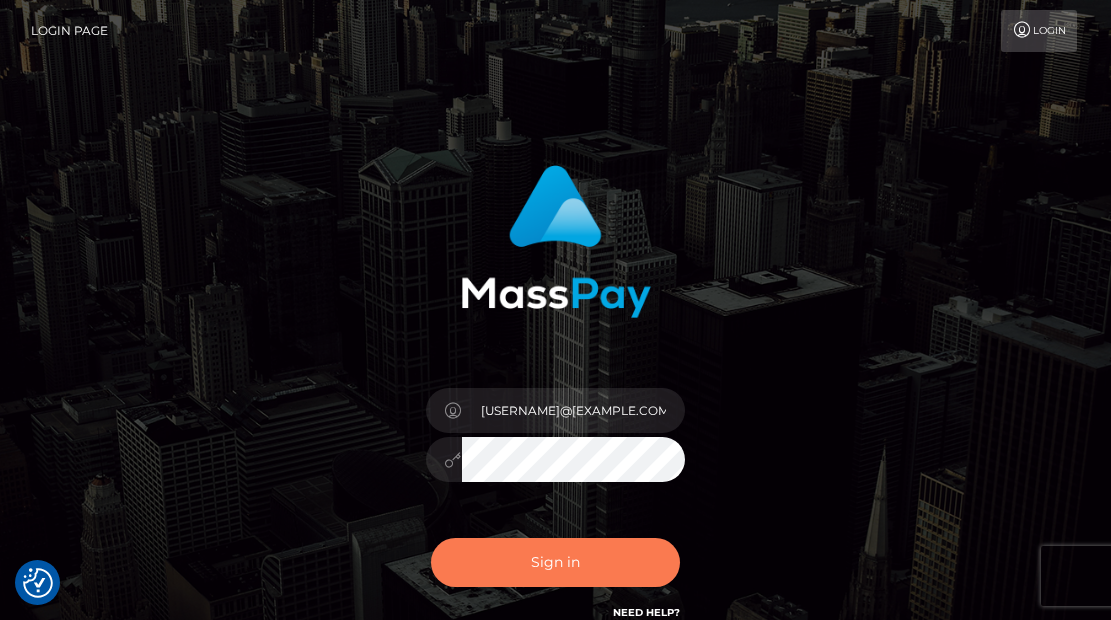 drag, startPoint x: 549, startPoint y: 548, endPoint x: 540, endPoint y: 560, distance: 15 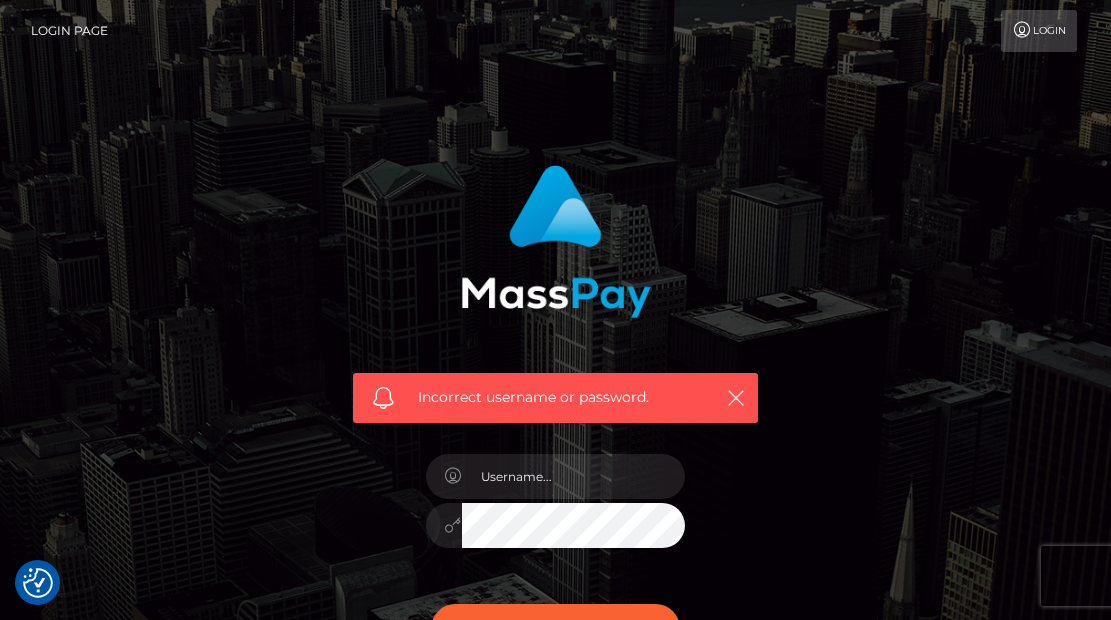 scroll, scrollTop: 0, scrollLeft: 0, axis: both 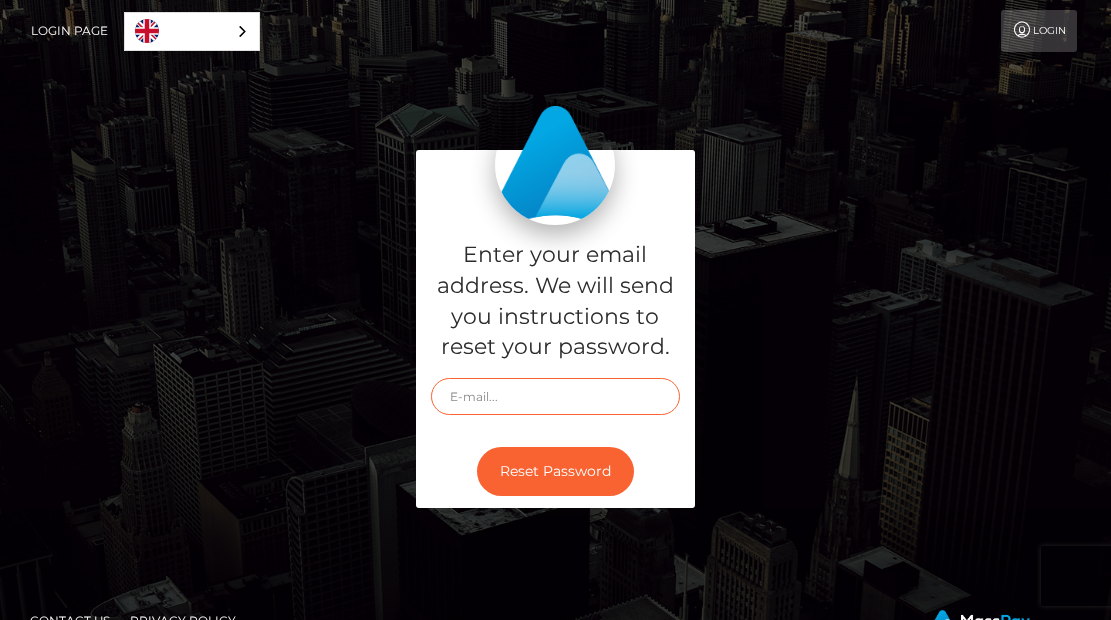 click at bounding box center (556, 396) 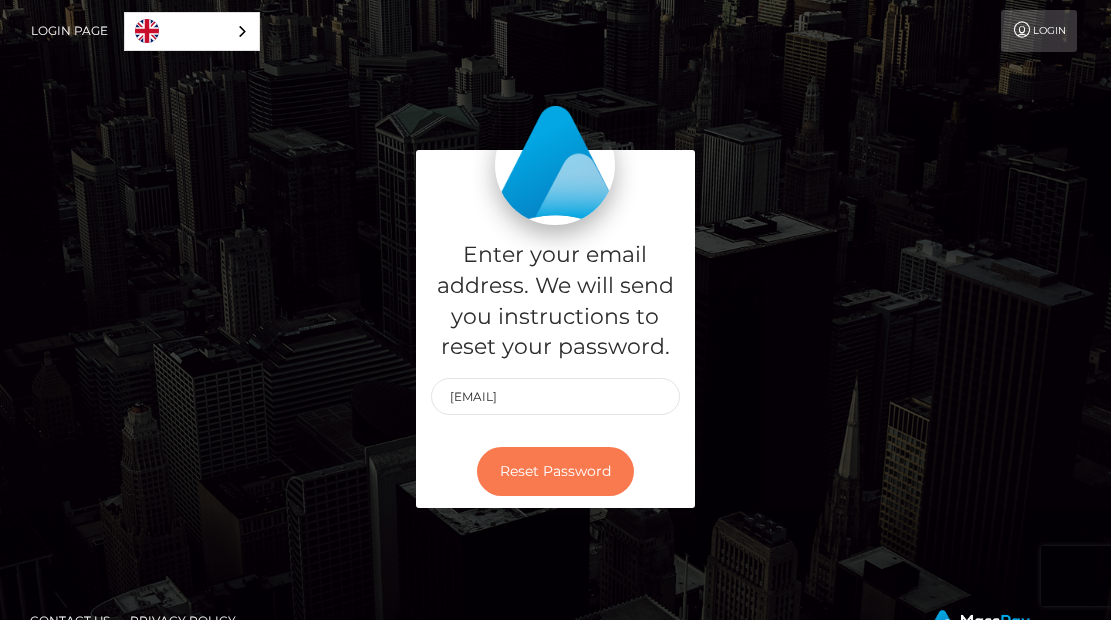 click on "Reset Password" at bounding box center (555, 471) 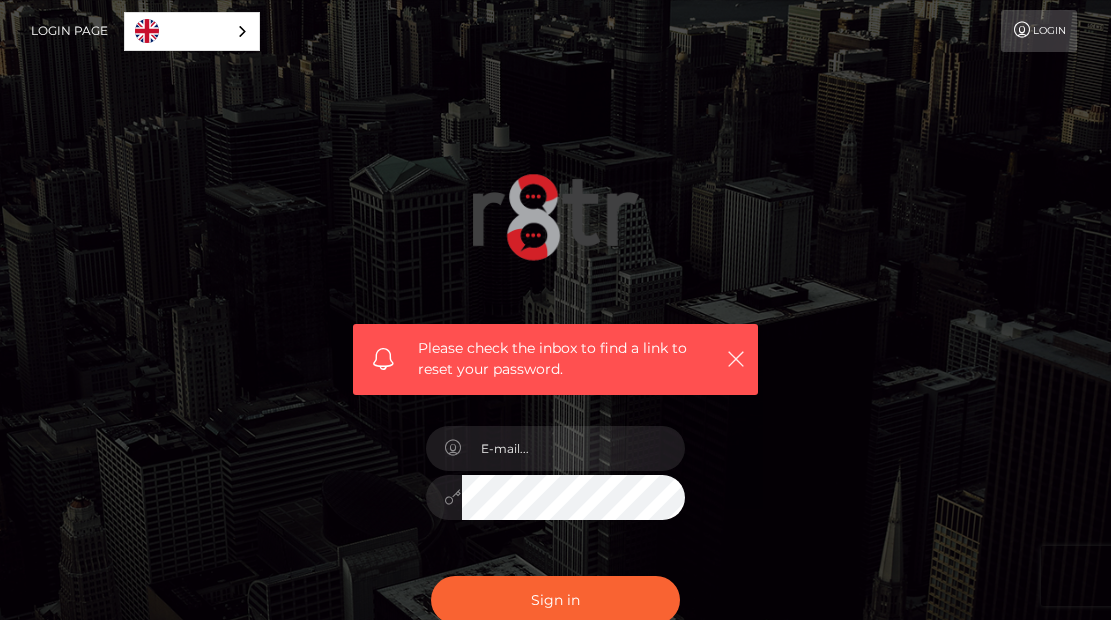 scroll, scrollTop: 0, scrollLeft: 0, axis: both 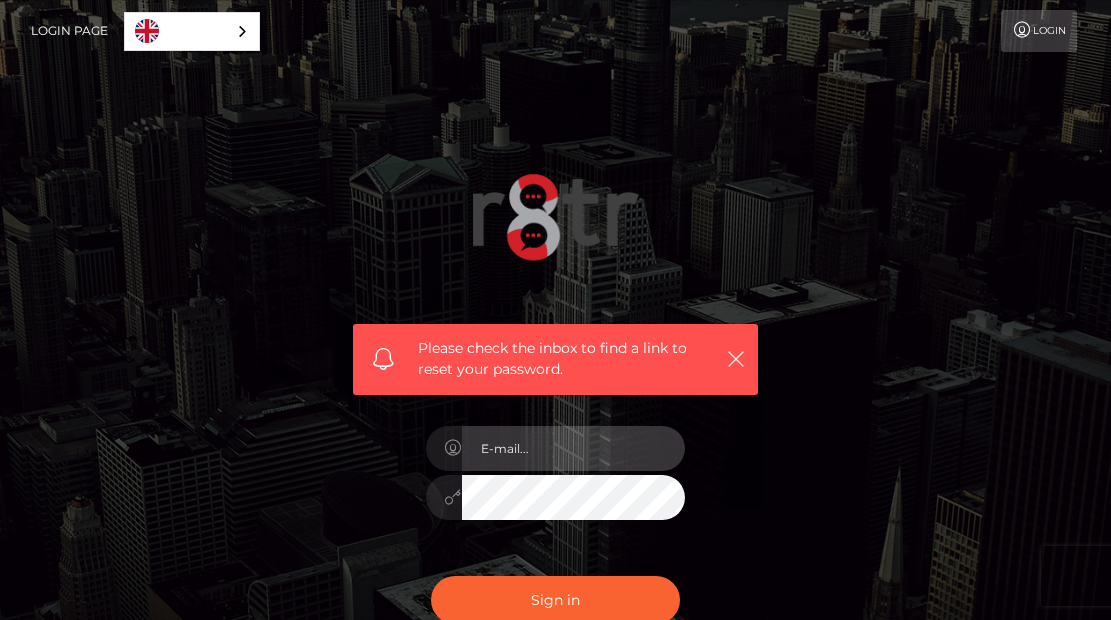 click at bounding box center (574, 448) 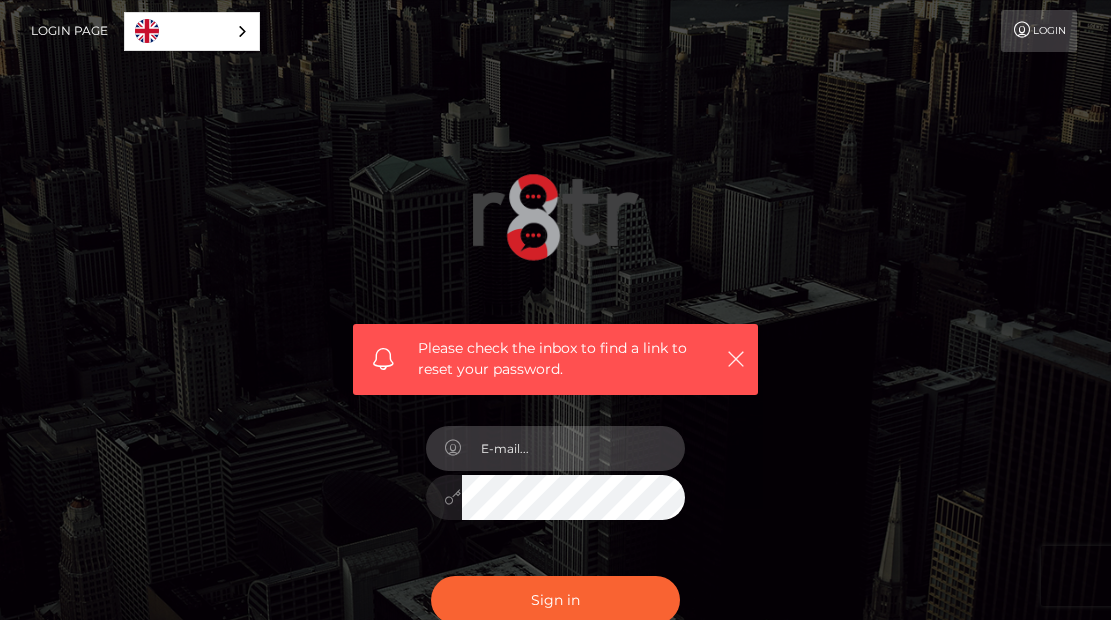 type on "[EMAIL]" 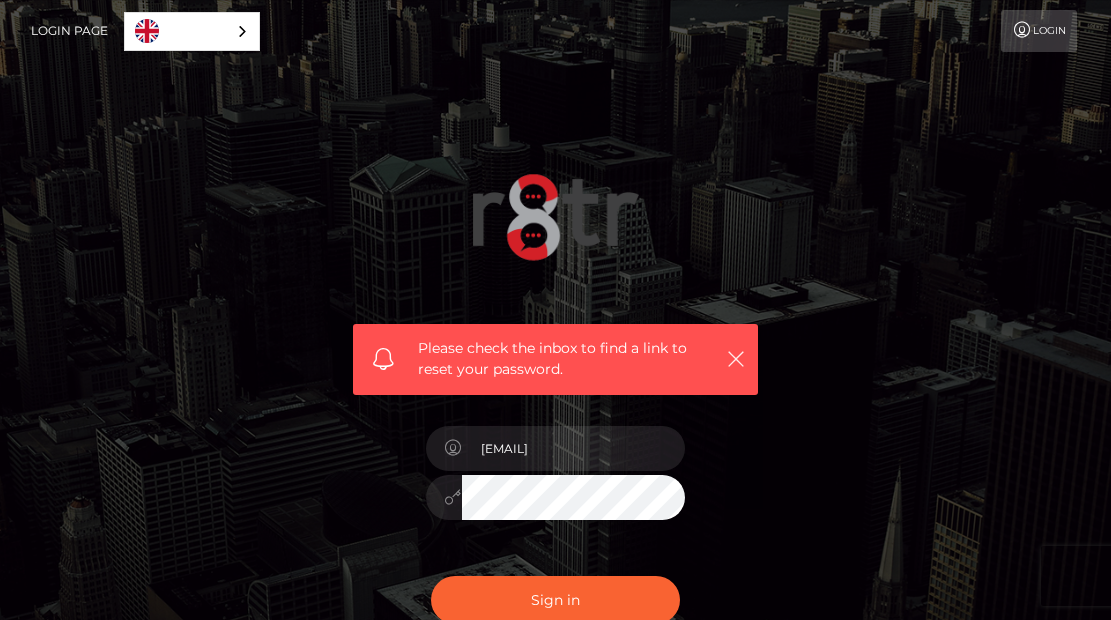 click on "Please check the inbox to find a link to reset your password.
In order to protect your account, we're utilizing the help of a captcha service. Your adblocker could be preventing the captcha from performing properly. Please disable the adblocker prior to logging in.
[EMAIL]" at bounding box center [555, 413] 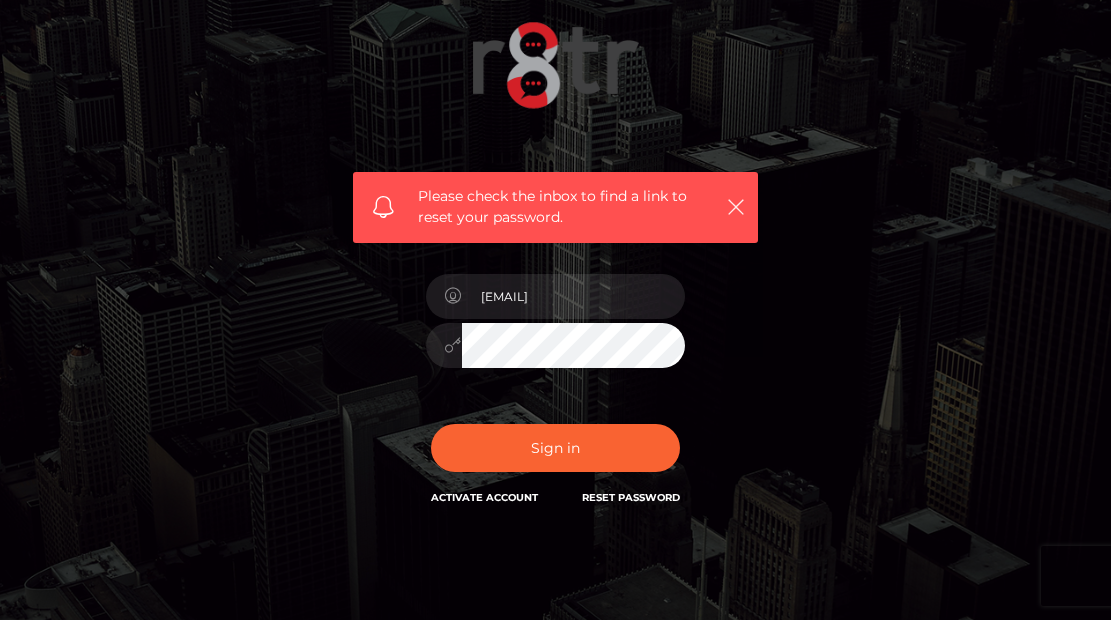 scroll, scrollTop: 200, scrollLeft: 0, axis: vertical 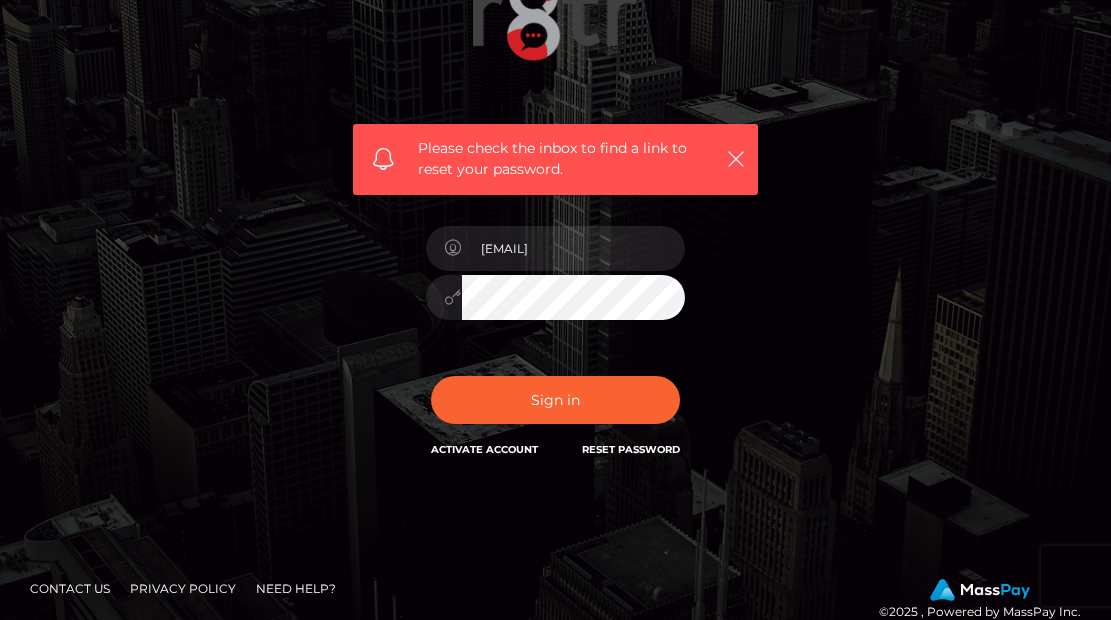 click on "Reset Password" at bounding box center (631, 449) 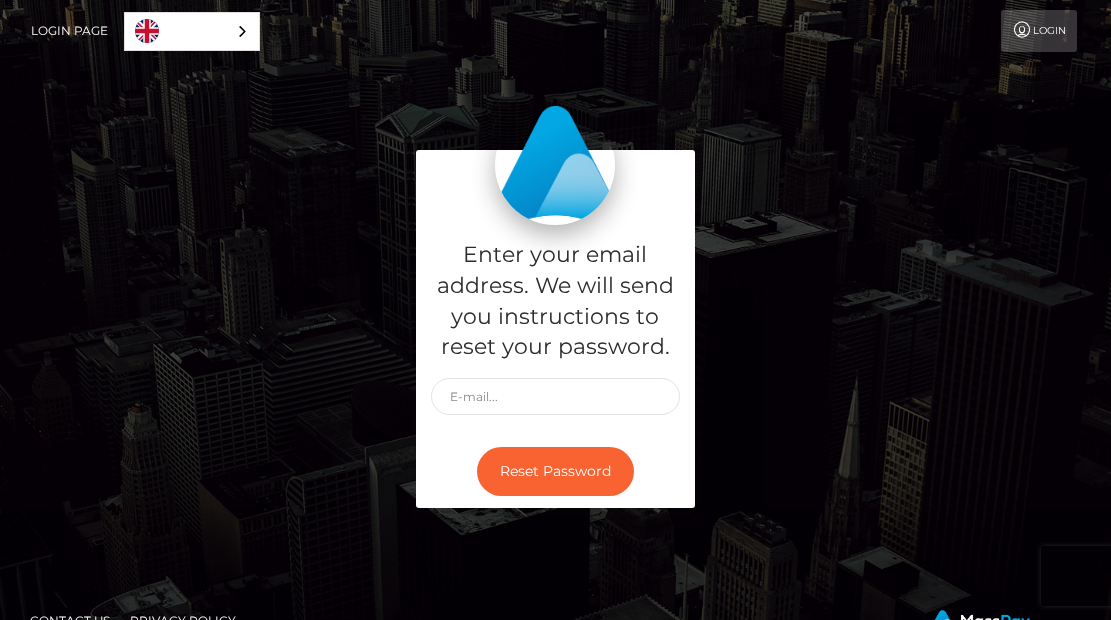scroll, scrollTop: 0, scrollLeft: 0, axis: both 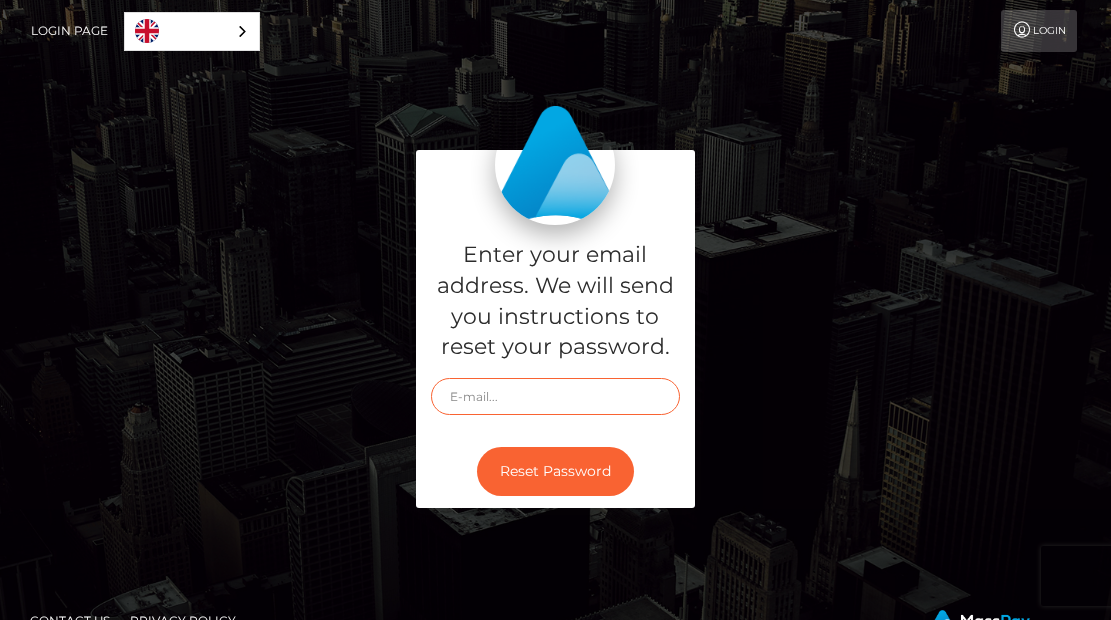 click at bounding box center [556, 396] 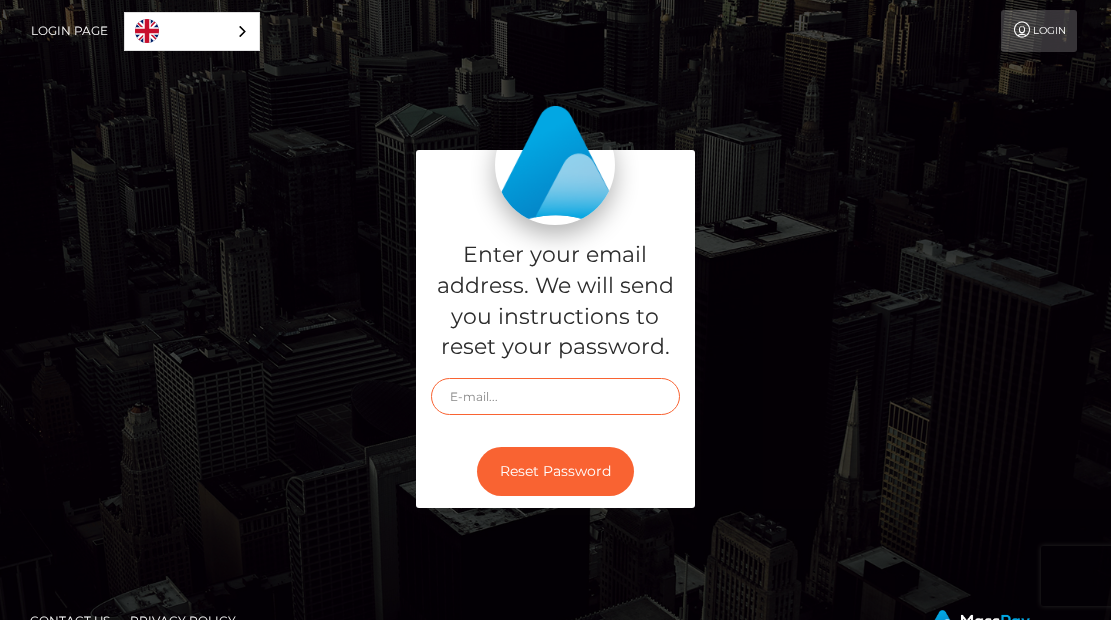 type on "[EMAIL]" 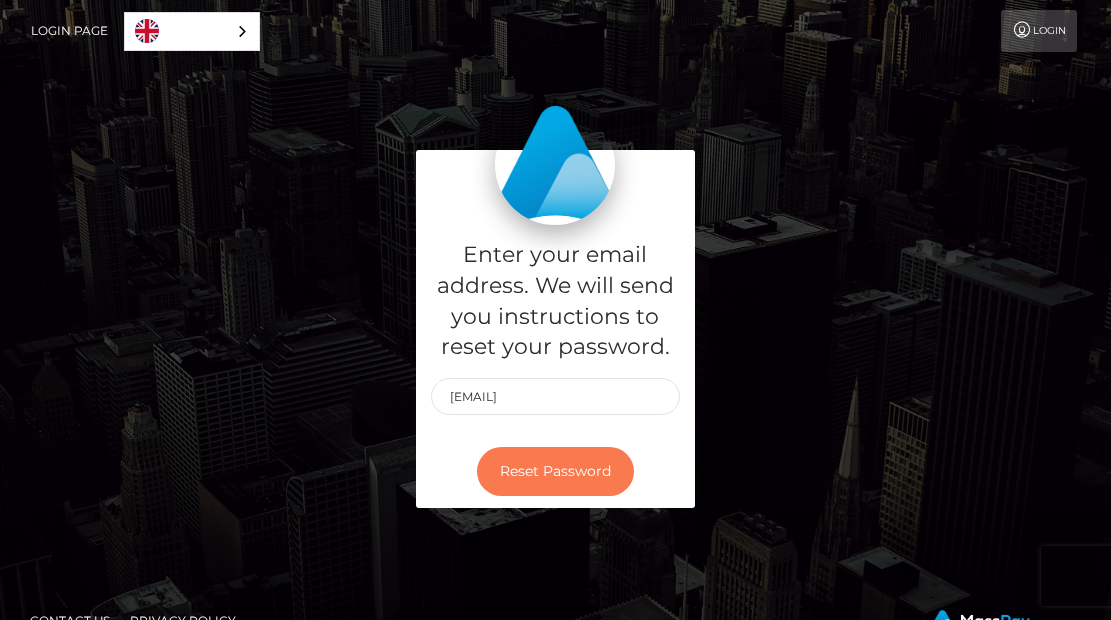 drag, startPoint x: 576, startPoint y: 466, endPoint x: 574, endPoint y: 476, distance: 10.198039 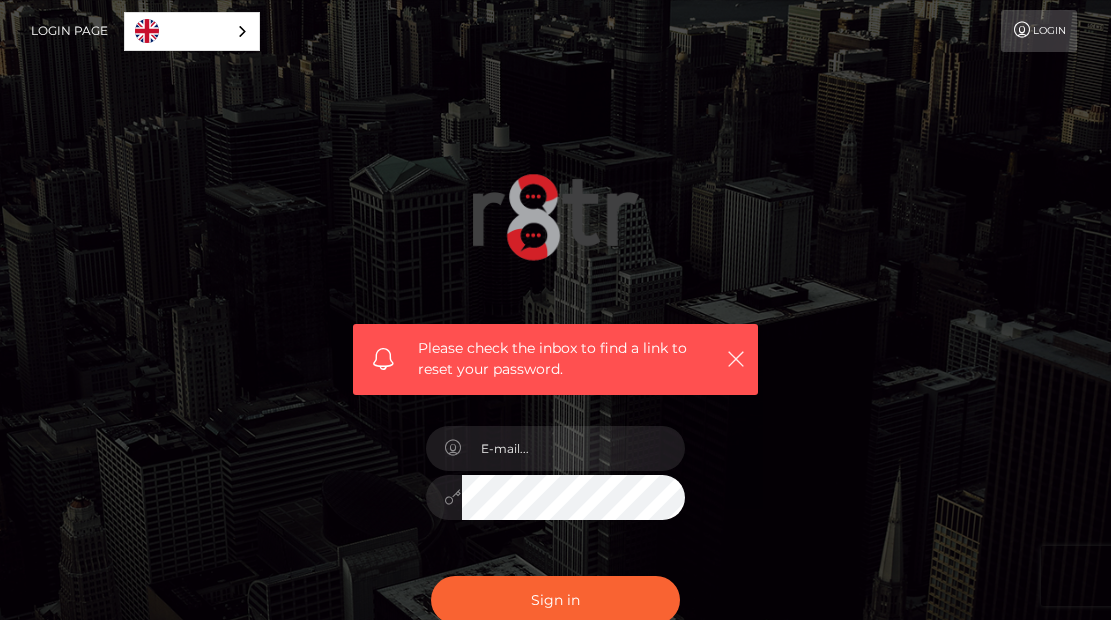 scroll, scrollTop: 0, scrollLeft: 0, axis: both 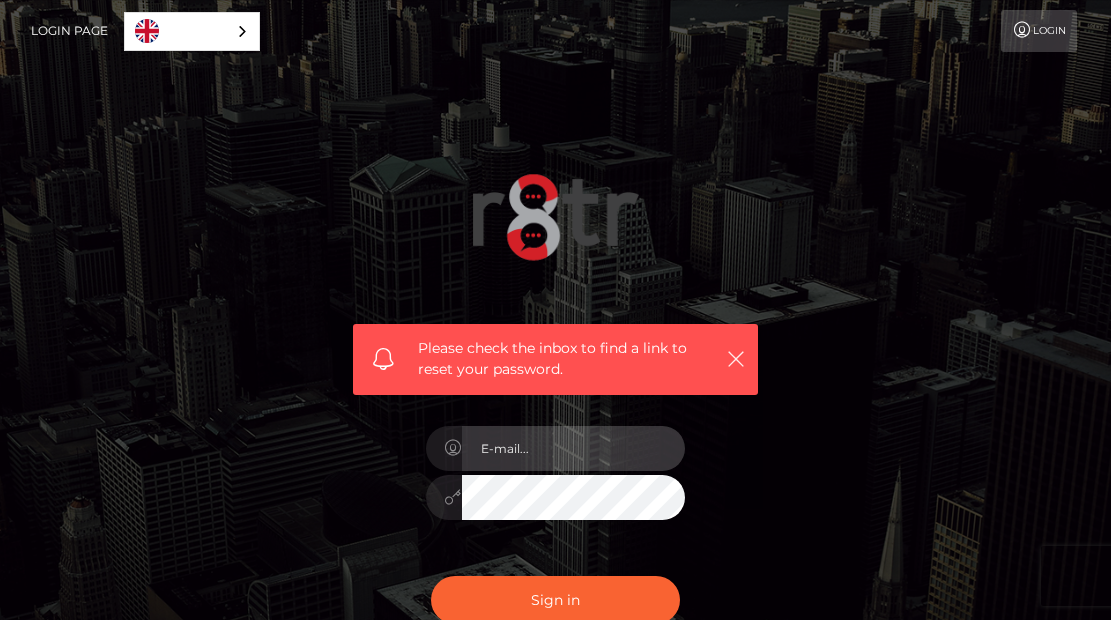 click at bounding box center (574, 448) 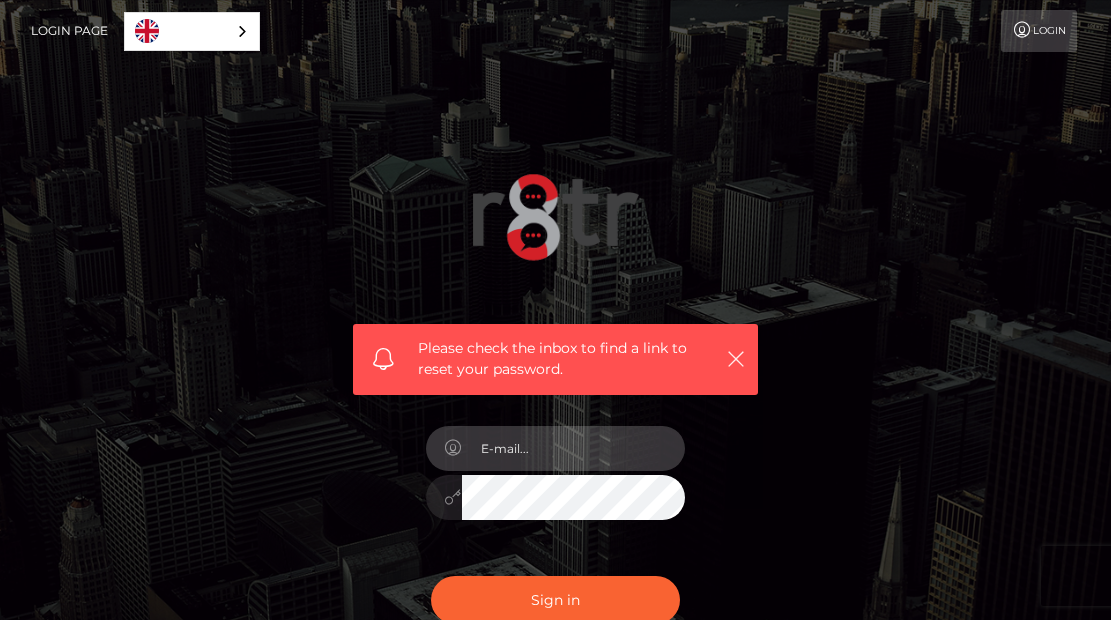 type on "[EMAIL]" 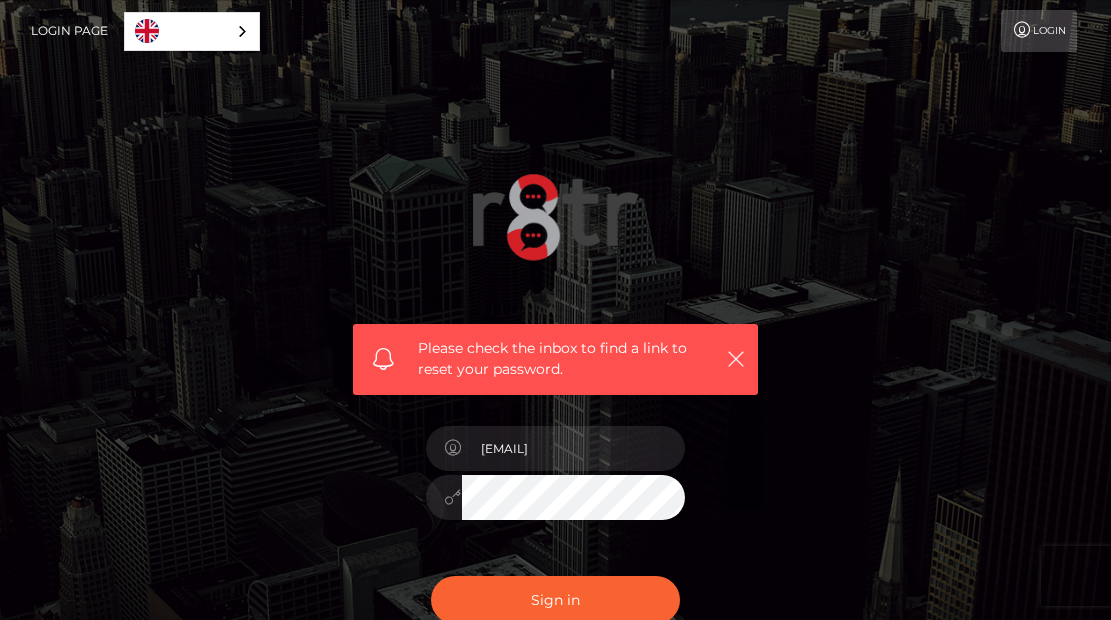 click on "Please check the inbox to find a link to reset your password.
In order to protect your account, we're utilizing the help of a captcha service. Your adblocker could be preventing the captcha from performing properly. Please disable the adblocker prior to logging in.
[EMAIL]" at bounding box center (555, 413) 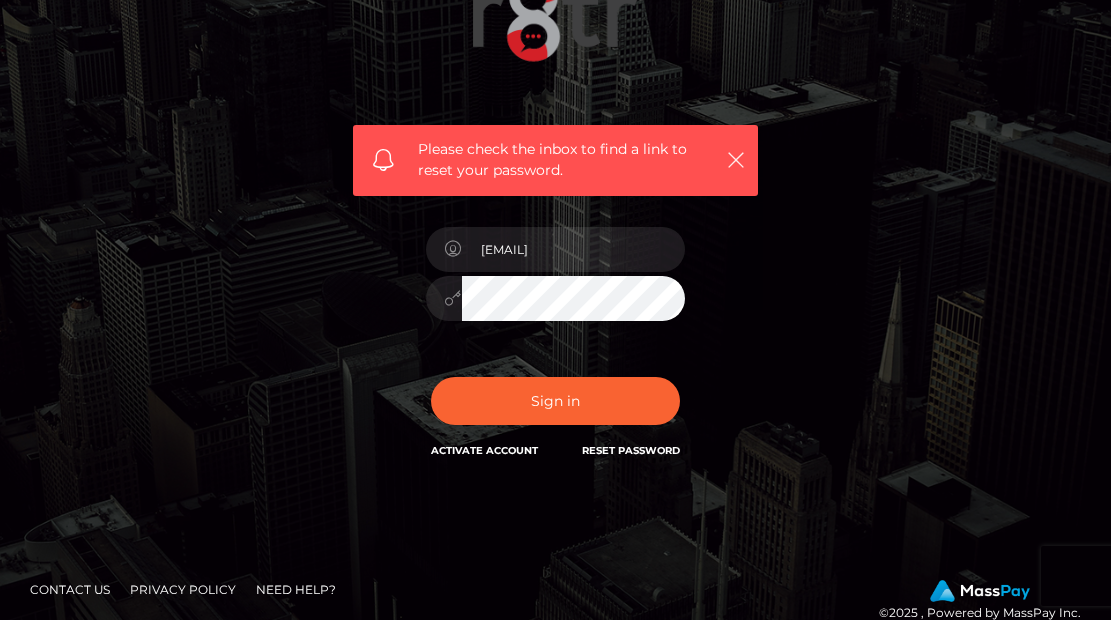 scroll, scrollTop: 200, scrollLeft: 0, axis: vertical 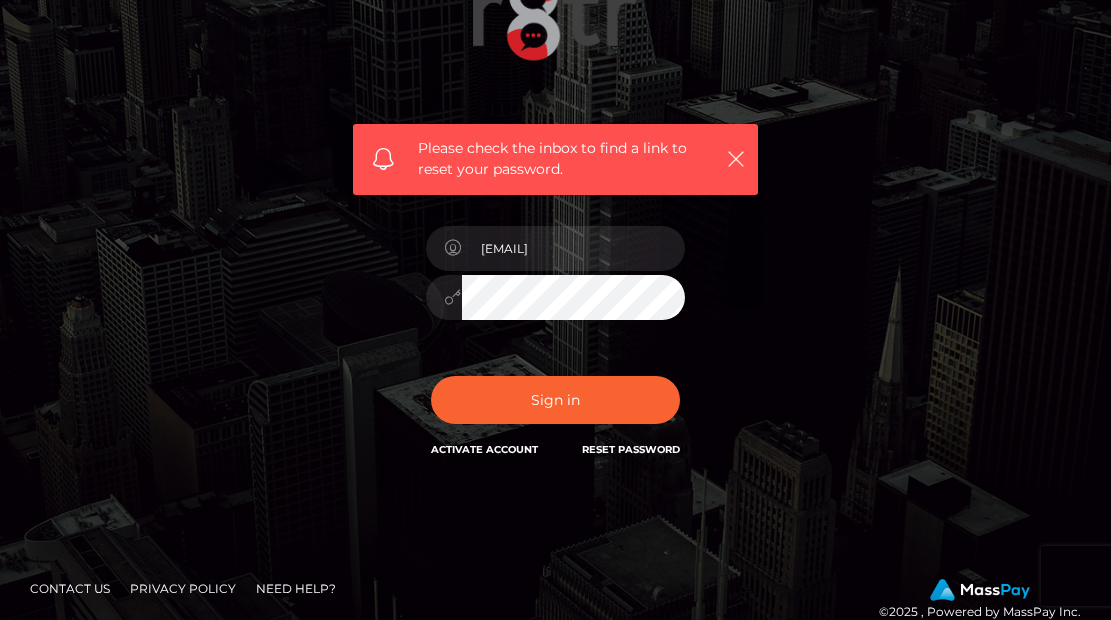 drag, startPoint x: 503, startPoint y: 454, endPoint x: 511, endPoint y: 490, distance: 36.878178 